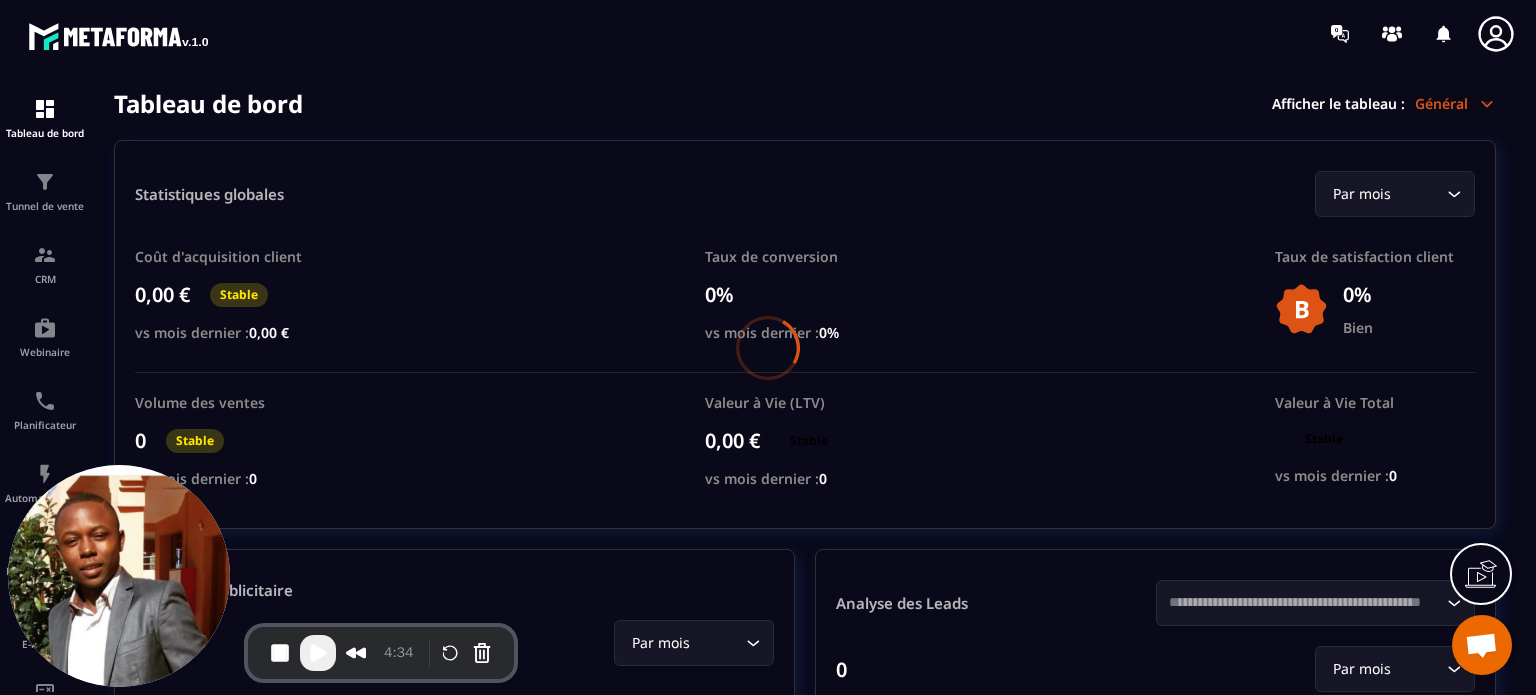 scroll, scrollTop: 0, scrollLeft: 0, axis: both 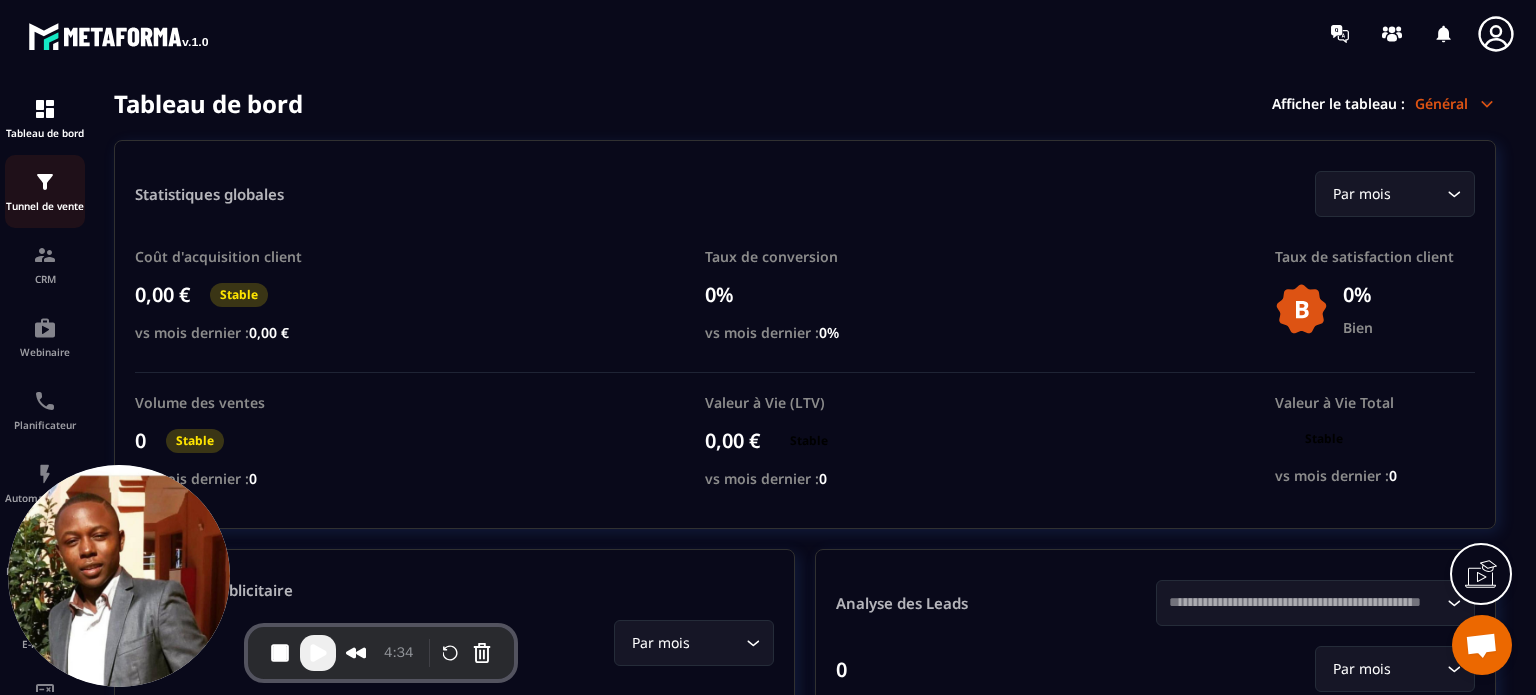 click on "Tunnel de vente" at bounding box center [45, 206] 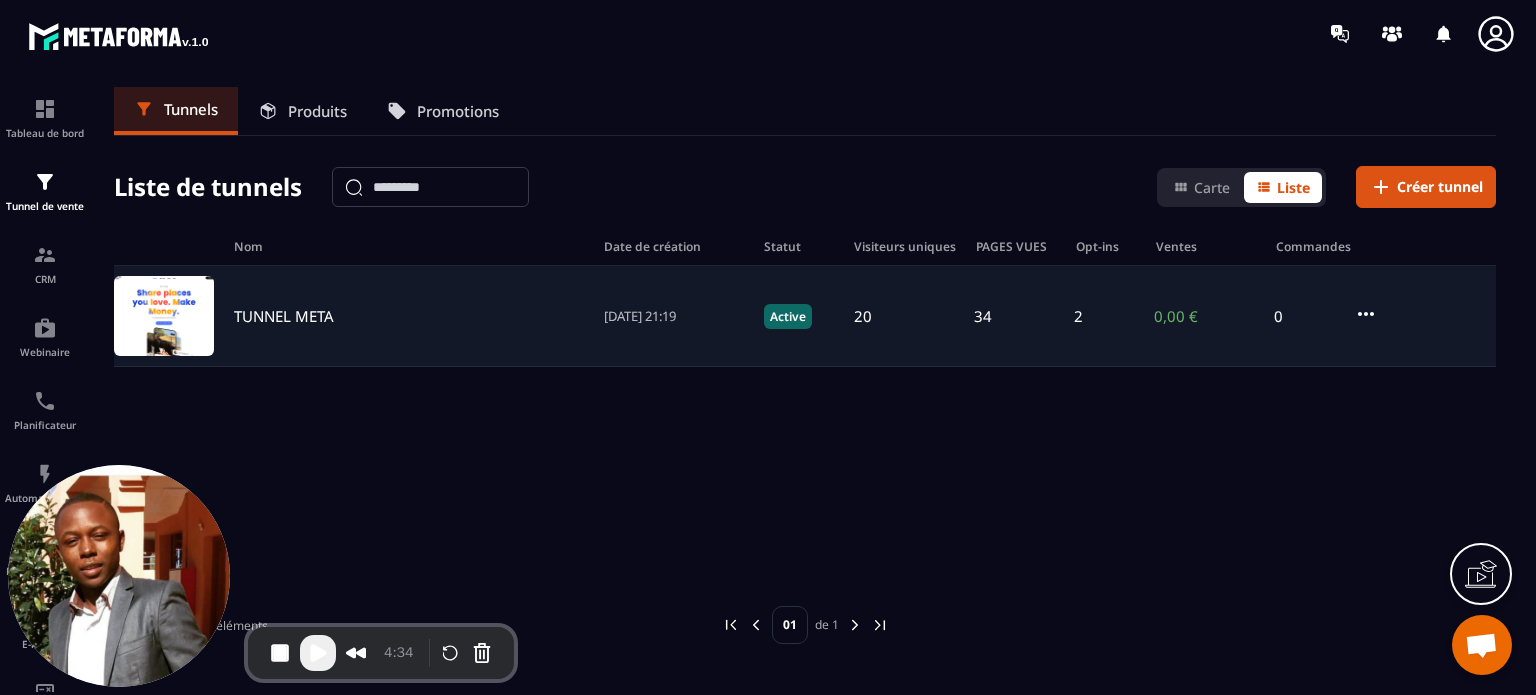 click on "TUNNEL META" at bounding box center (284, 316) 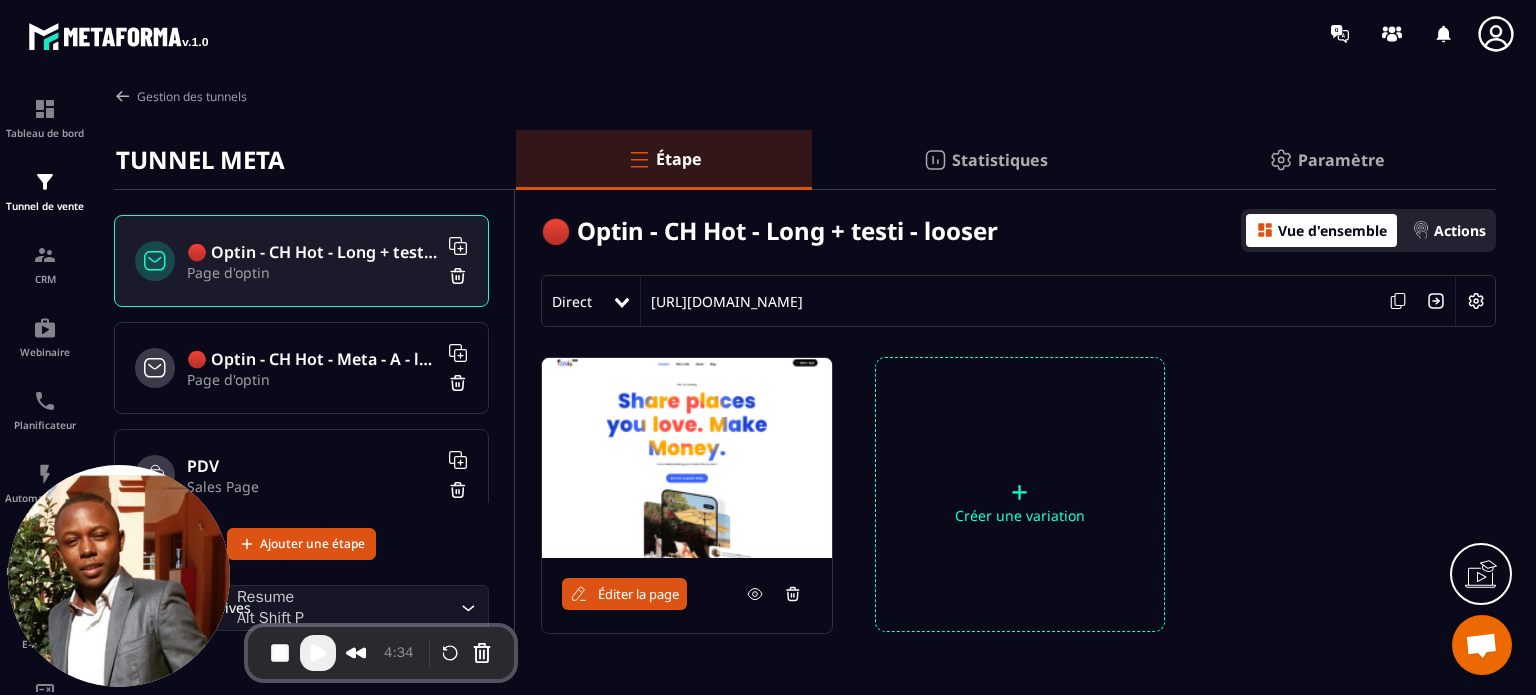 click at bounding box center (318, 653) 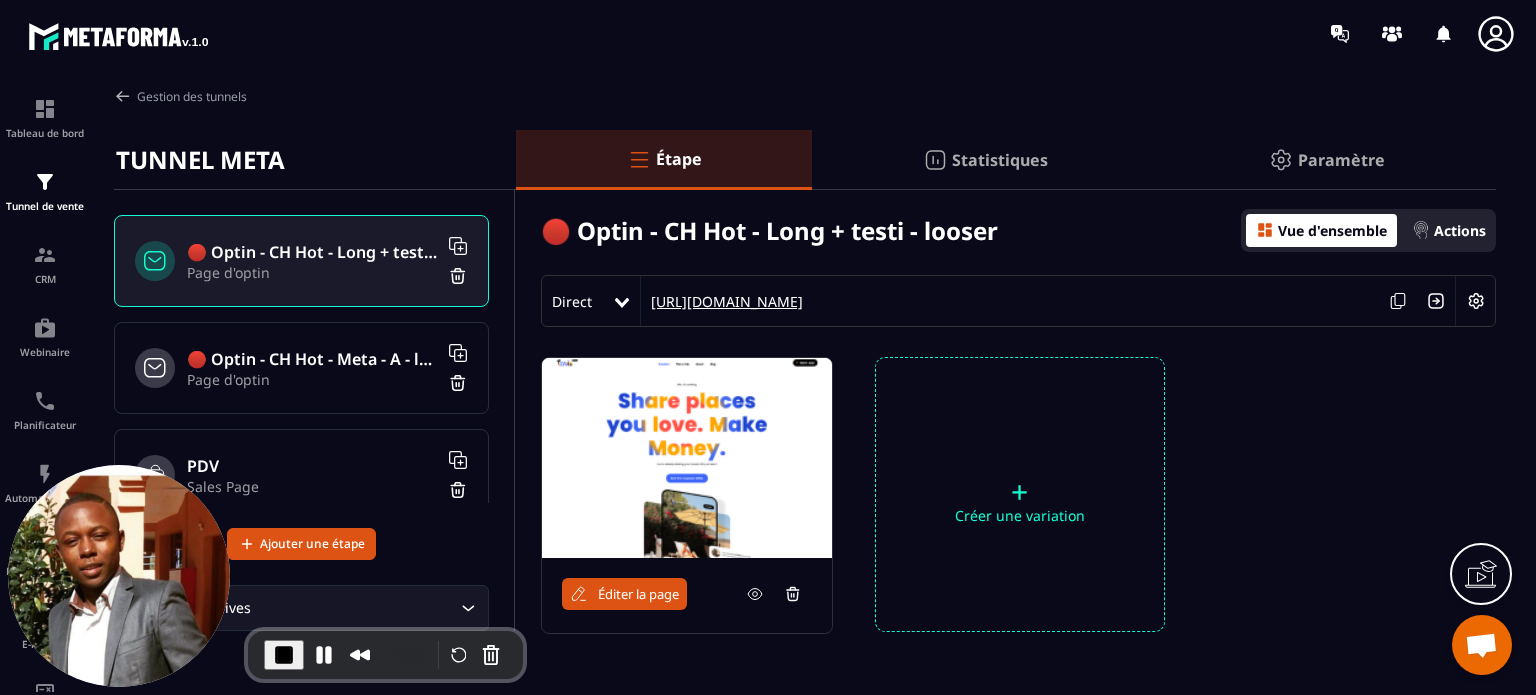 click on "[URL][DOMAIN_NAME]" at bounding box center (722, 301) 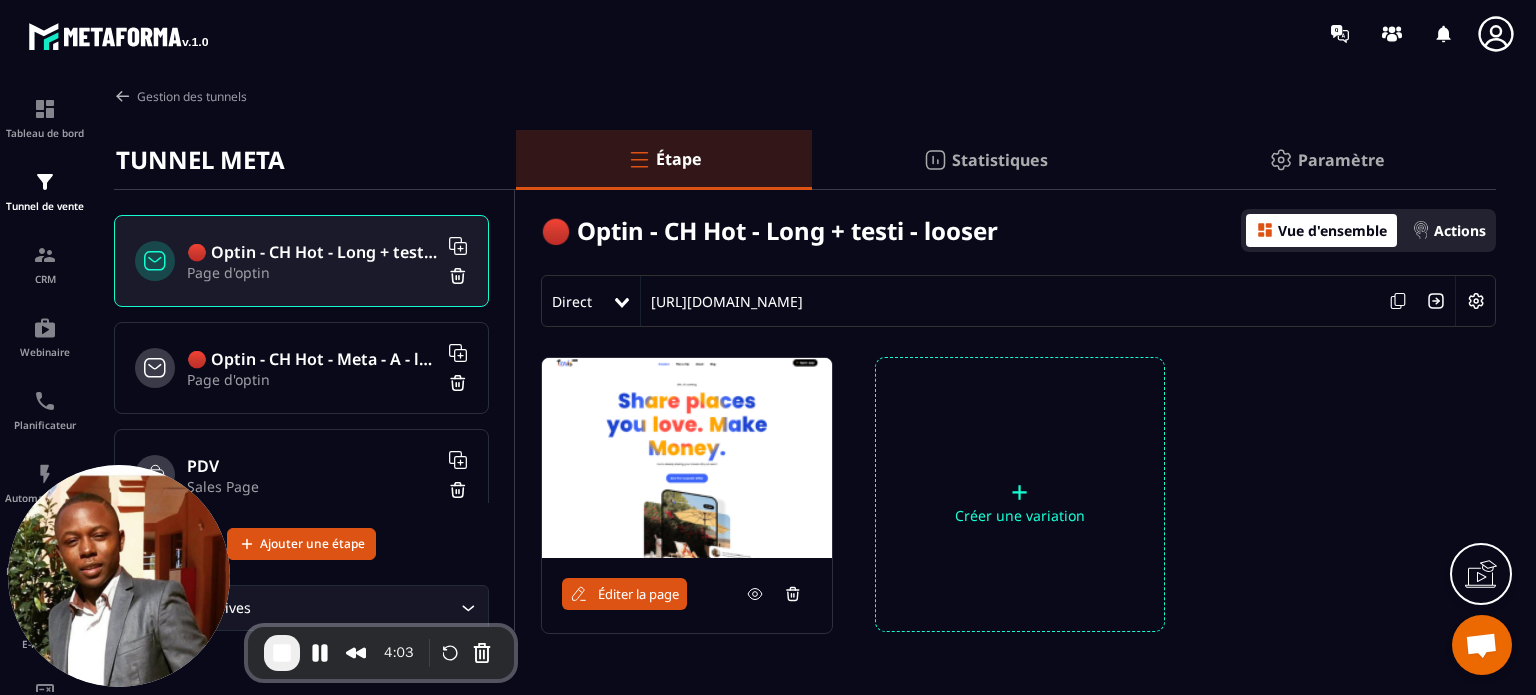 click on "Page d'optin" at bounding box center [312, 379] 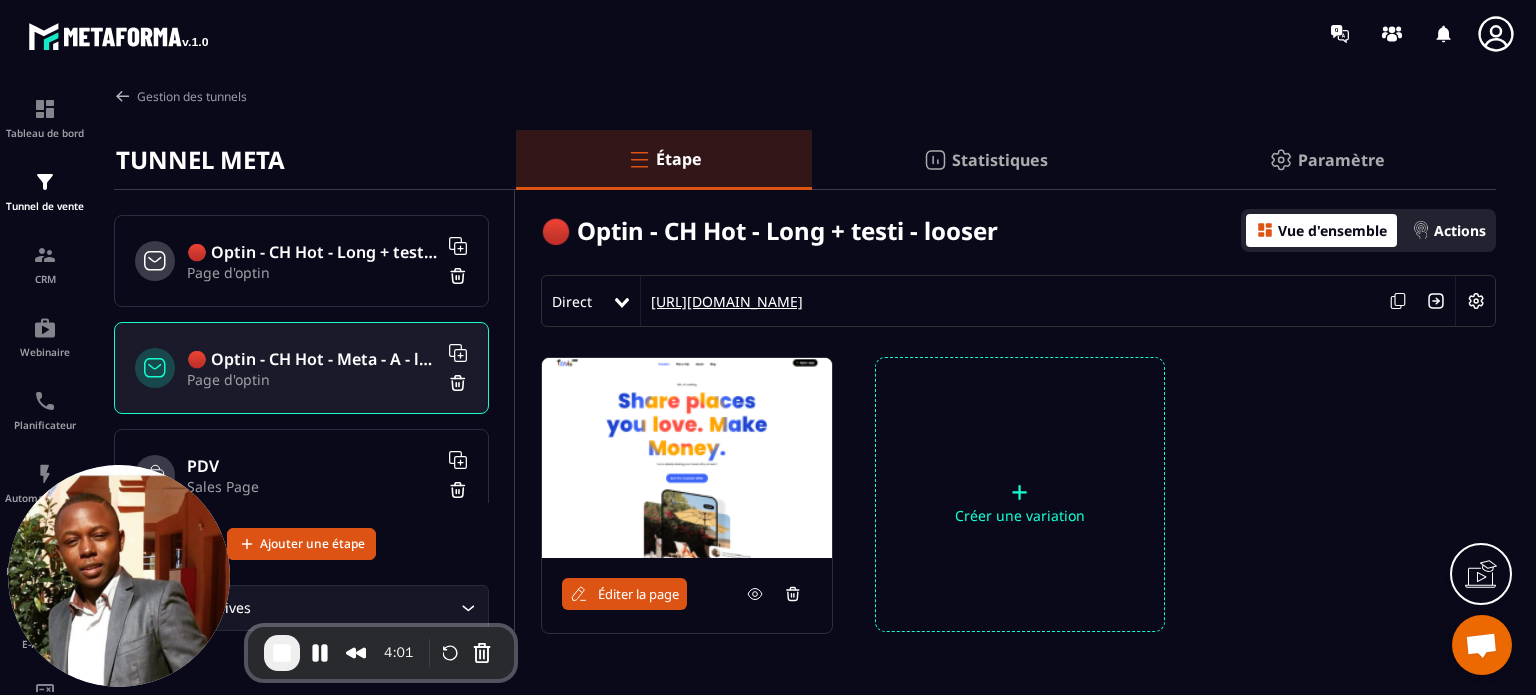click on "[URL][DOMAIN_NAME]" at bounding box center (722, 301) 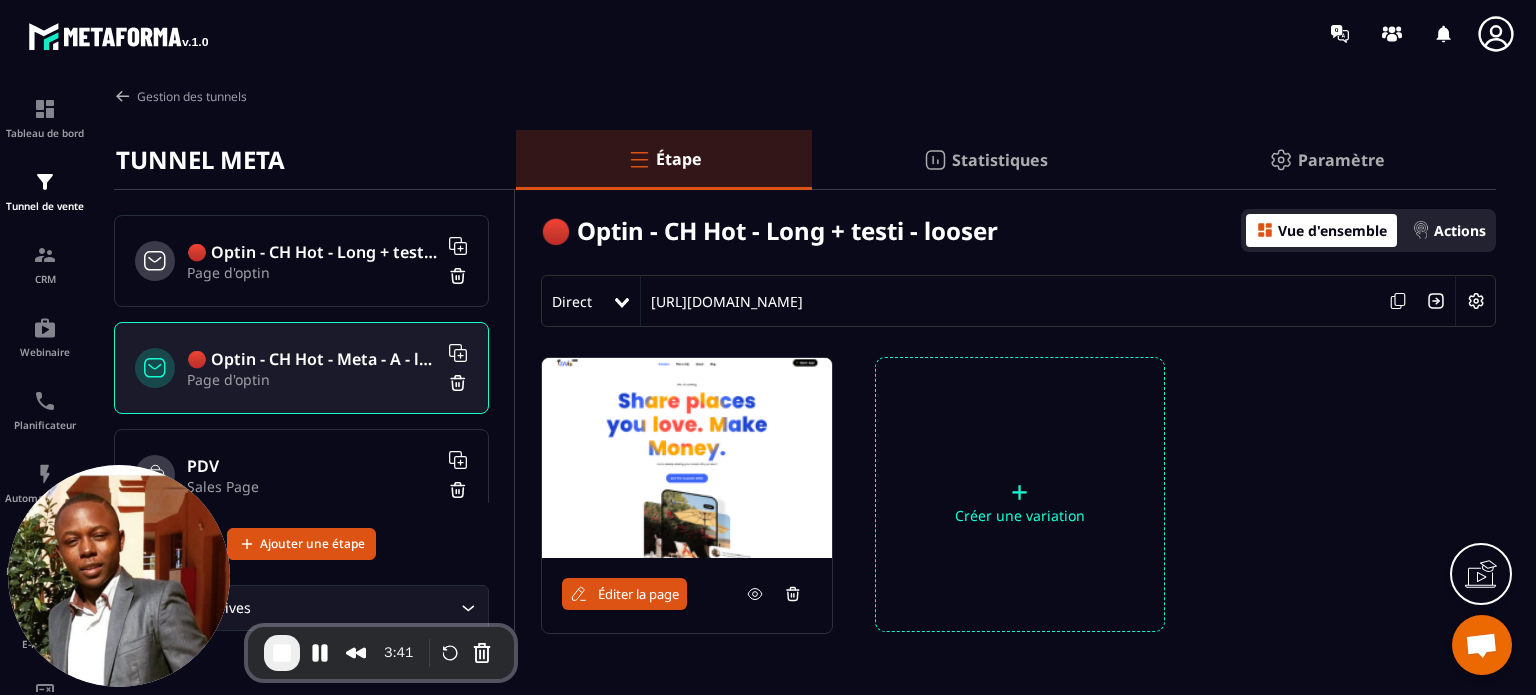 click on "Direct" at bounding box center (577, 301) 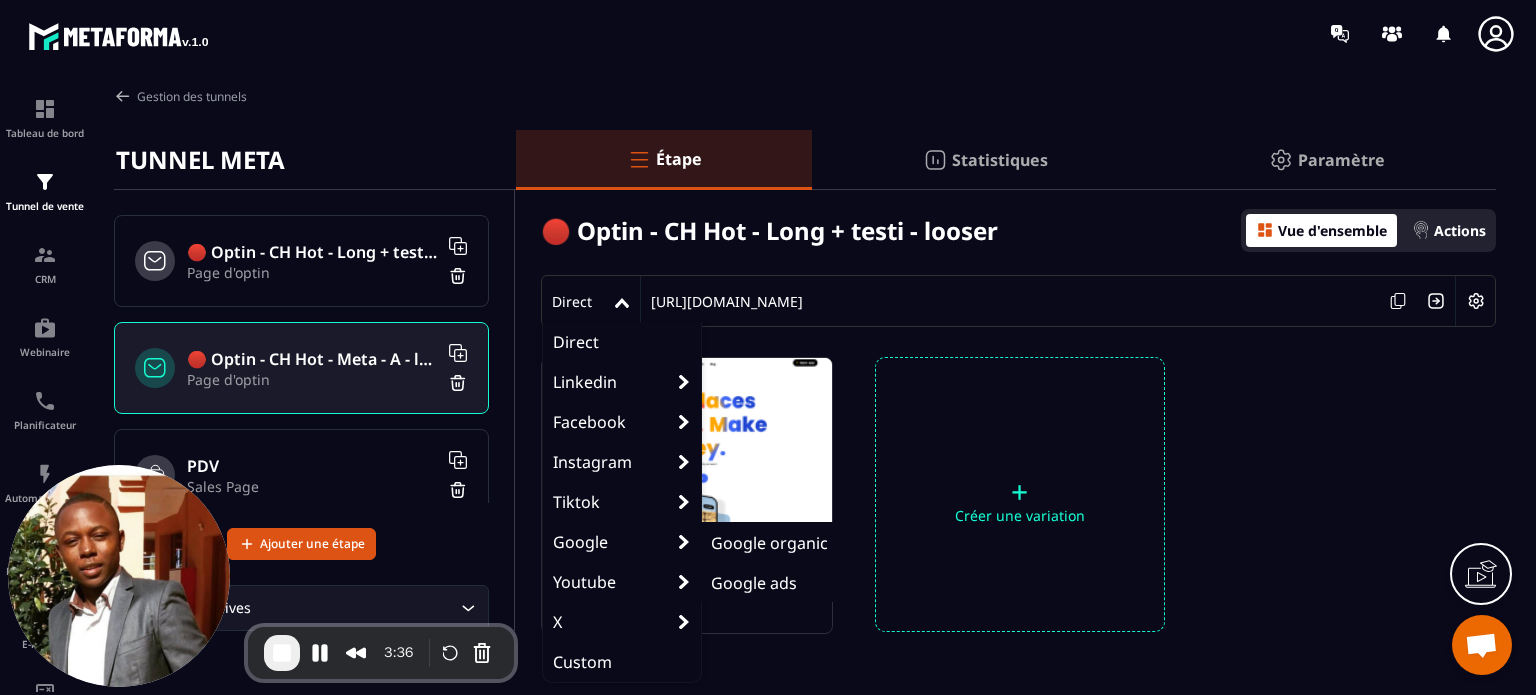 click on "Google organic" at bounding box center (769, 543) 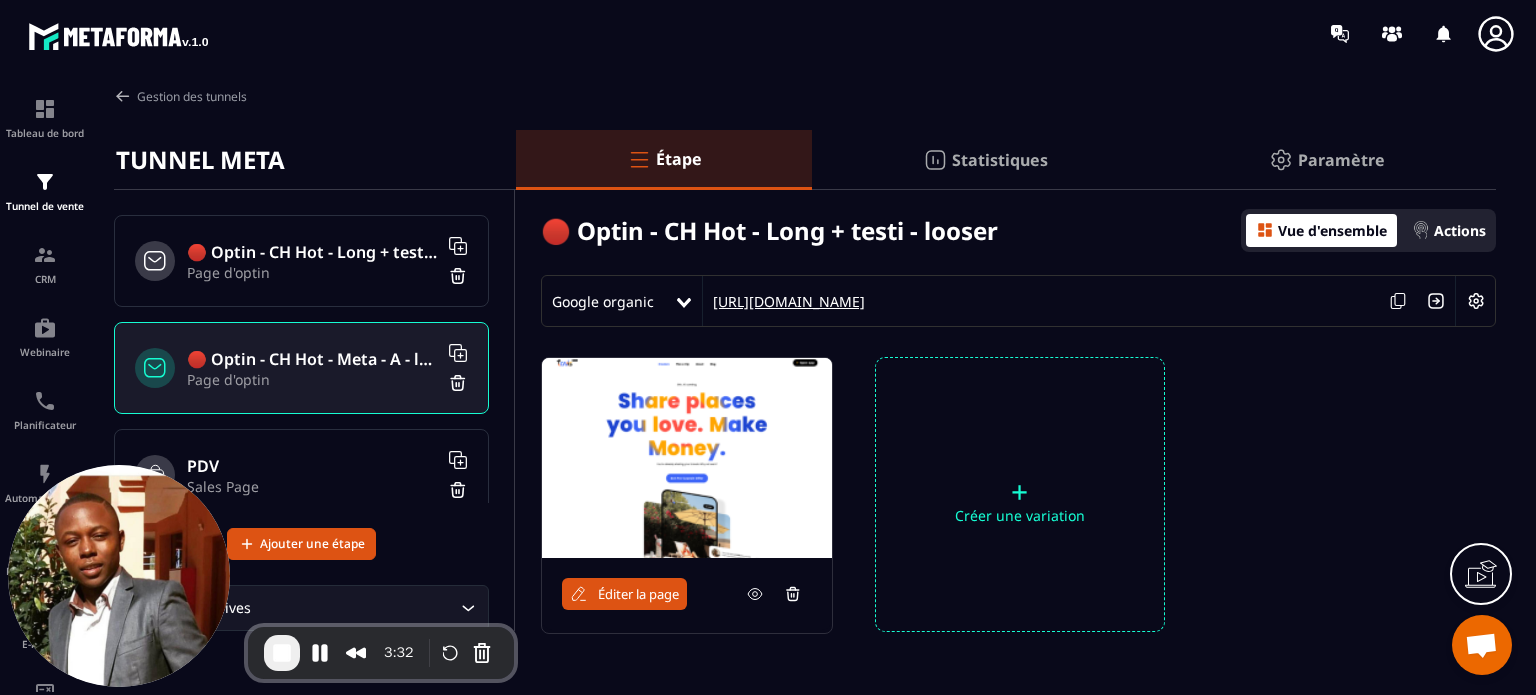 drag, startPoint x: 1205, startPoint y: 297, endPoint x: 750, endPoint y: 307, distance: 455.10986 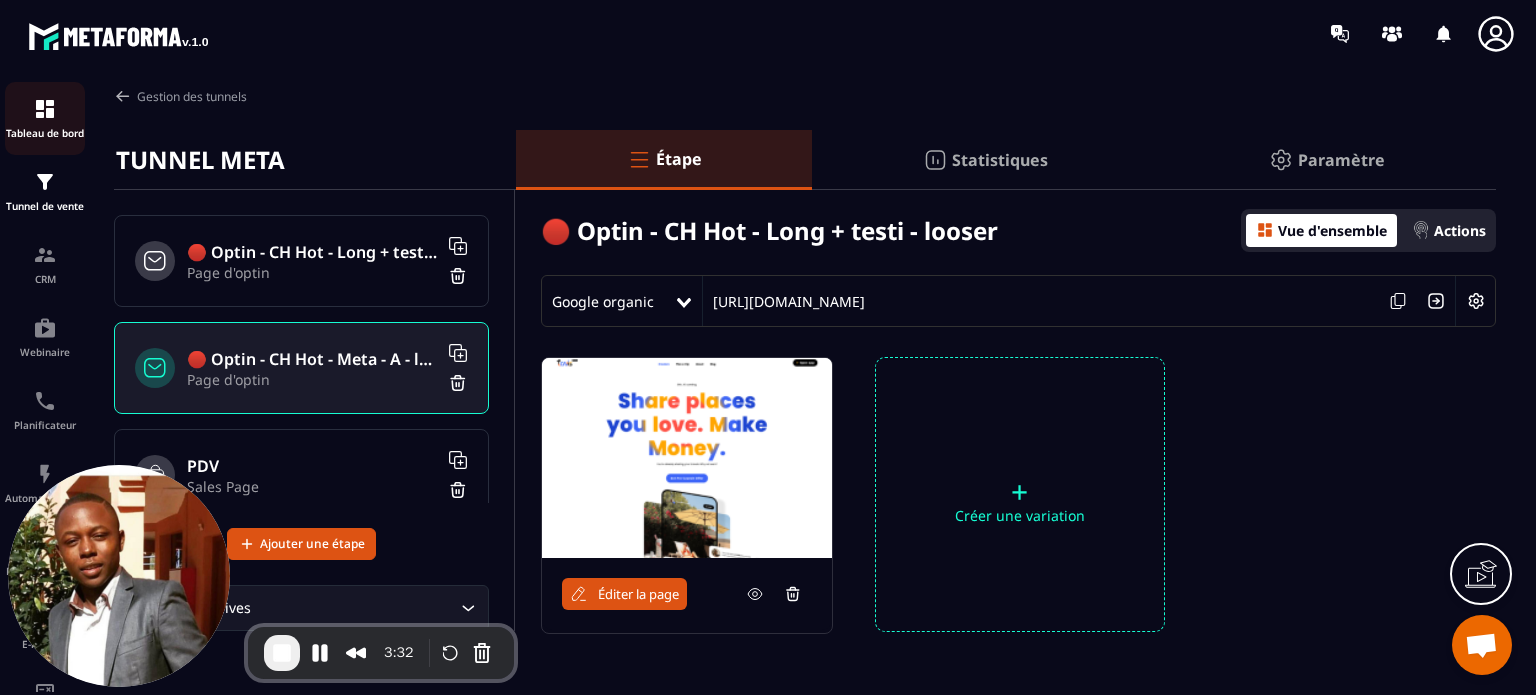 click on "Tableau de bord" at bounding box center (45, 133) 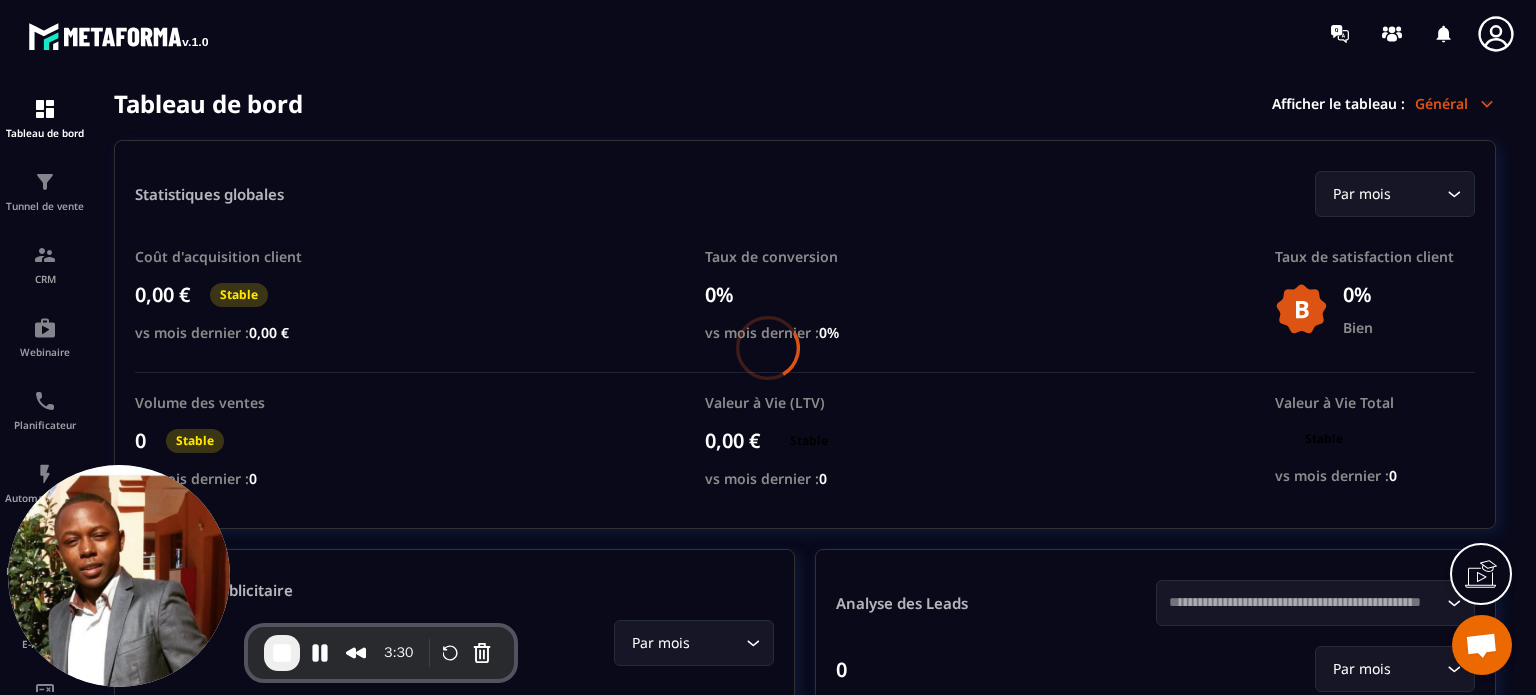 click at bounding box center [768, 347] 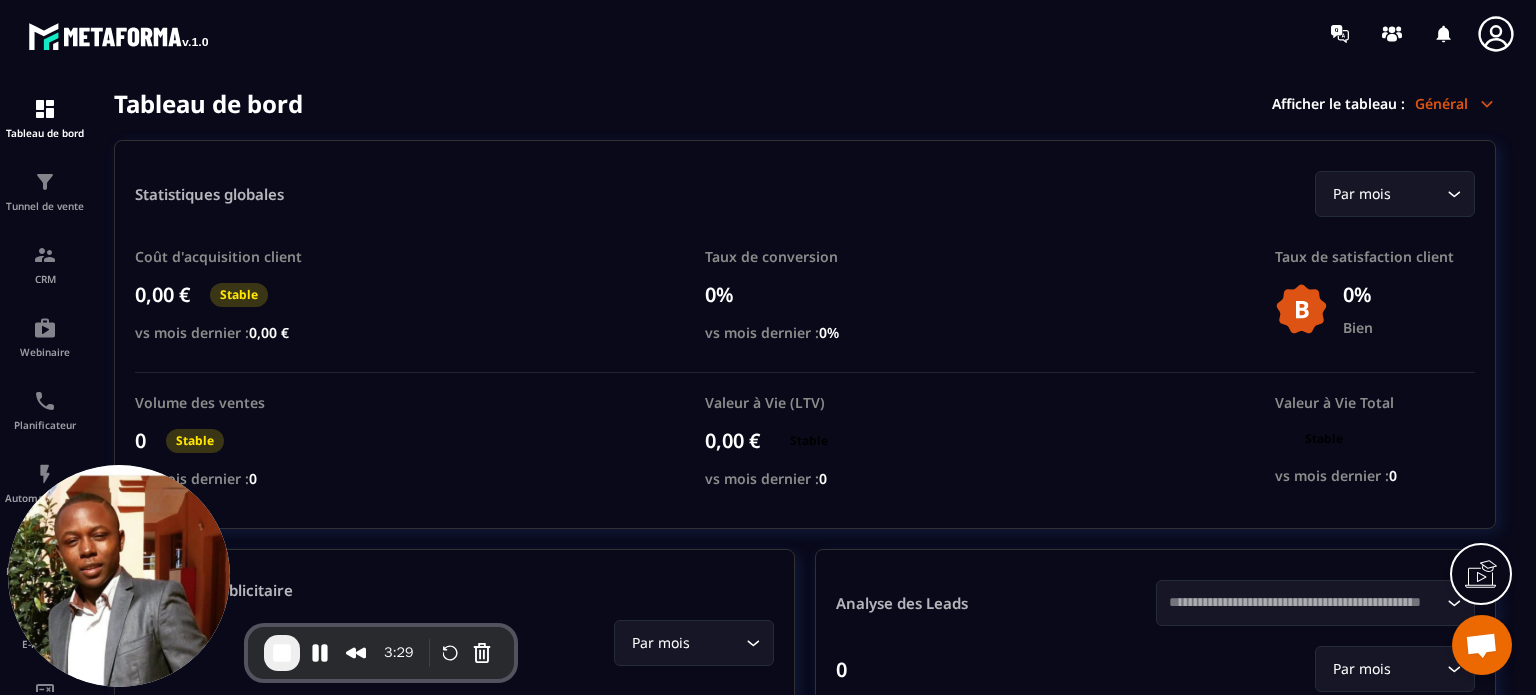 click on "Général" at bounding box center [1455, 103] 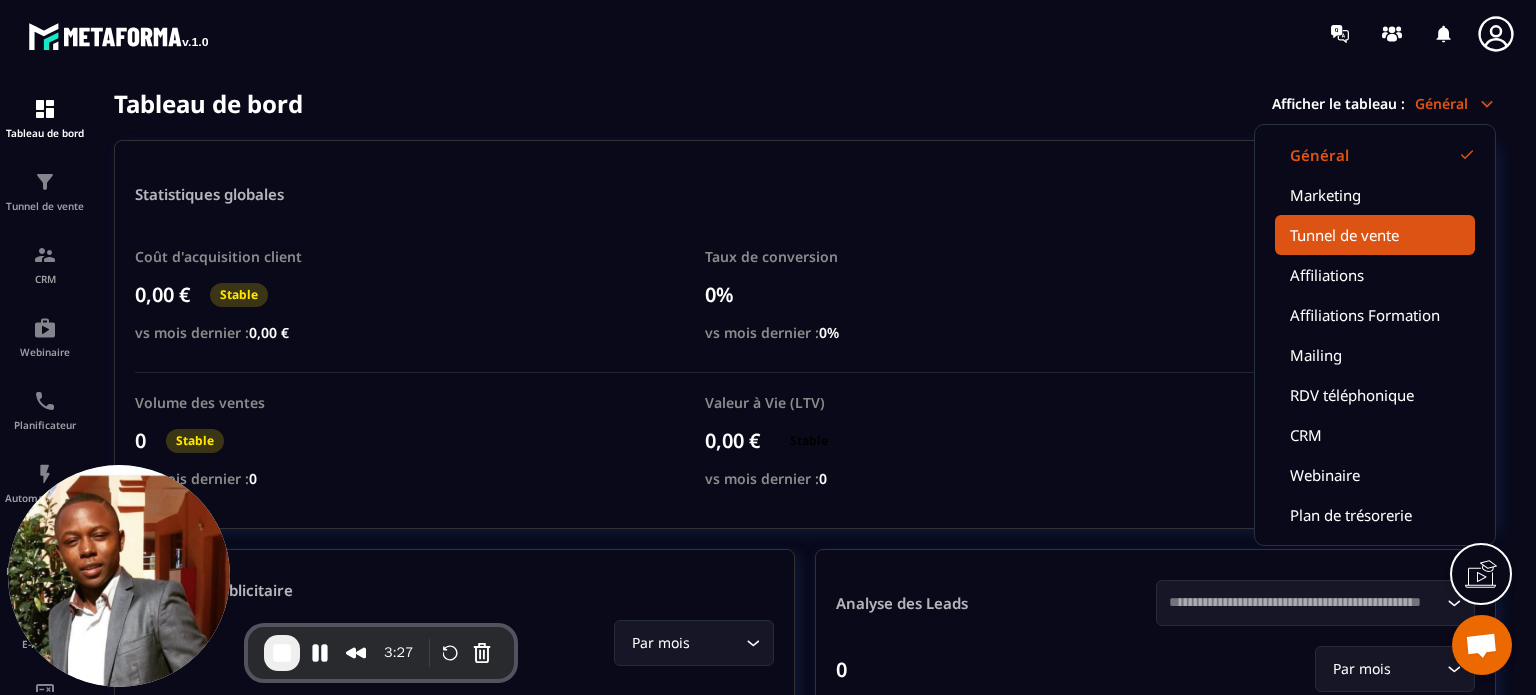 click on "Tunnel de vente" at bounding box center [1375, 235] 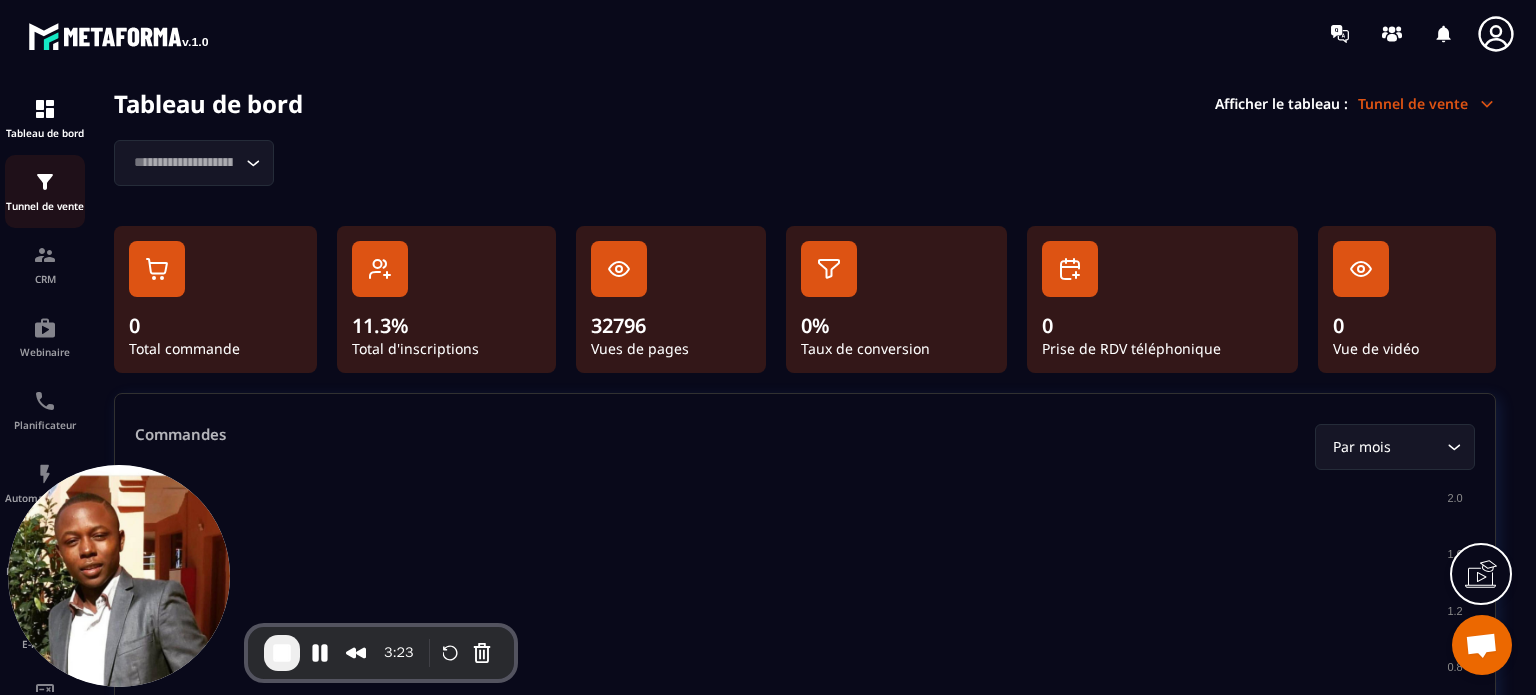 click on "Tunnel de vente" at bounding box center [45, 191] 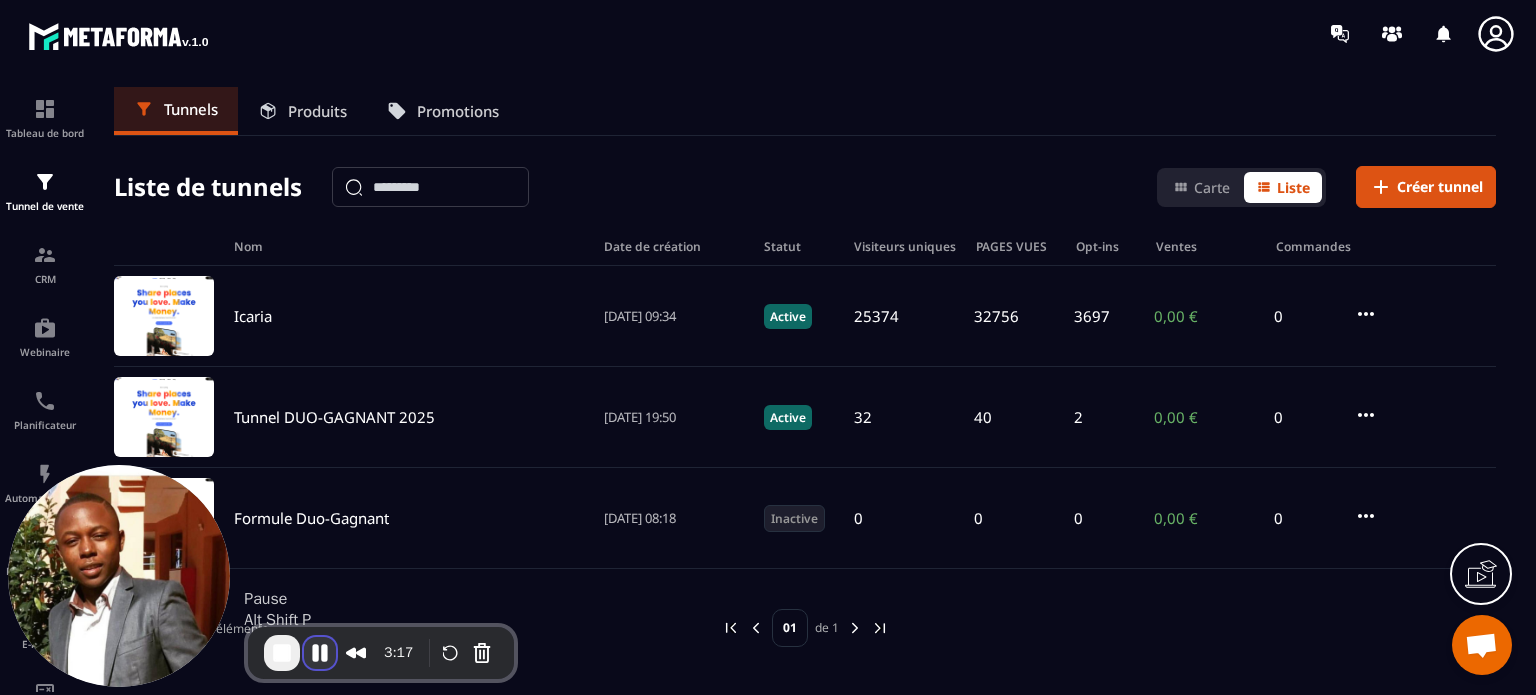 click at bounding box center [320, 653] 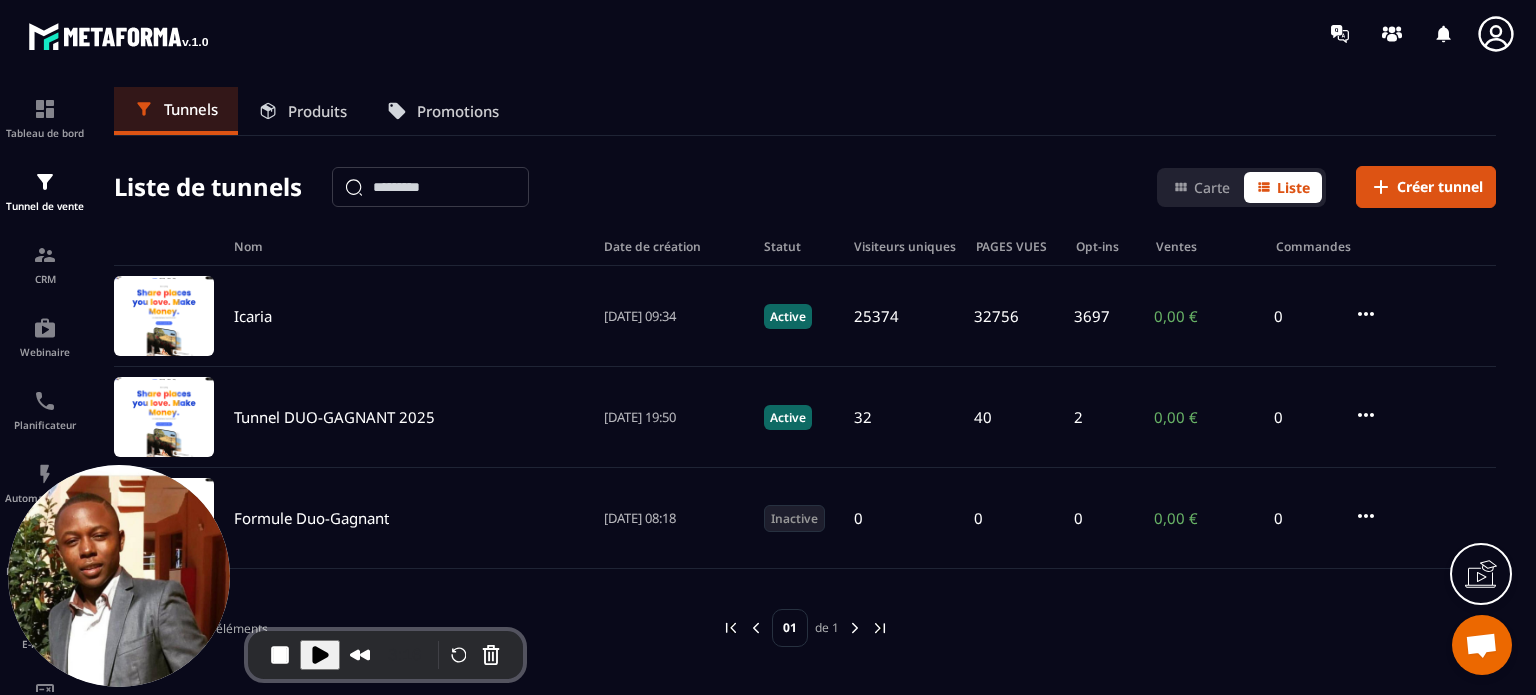 click 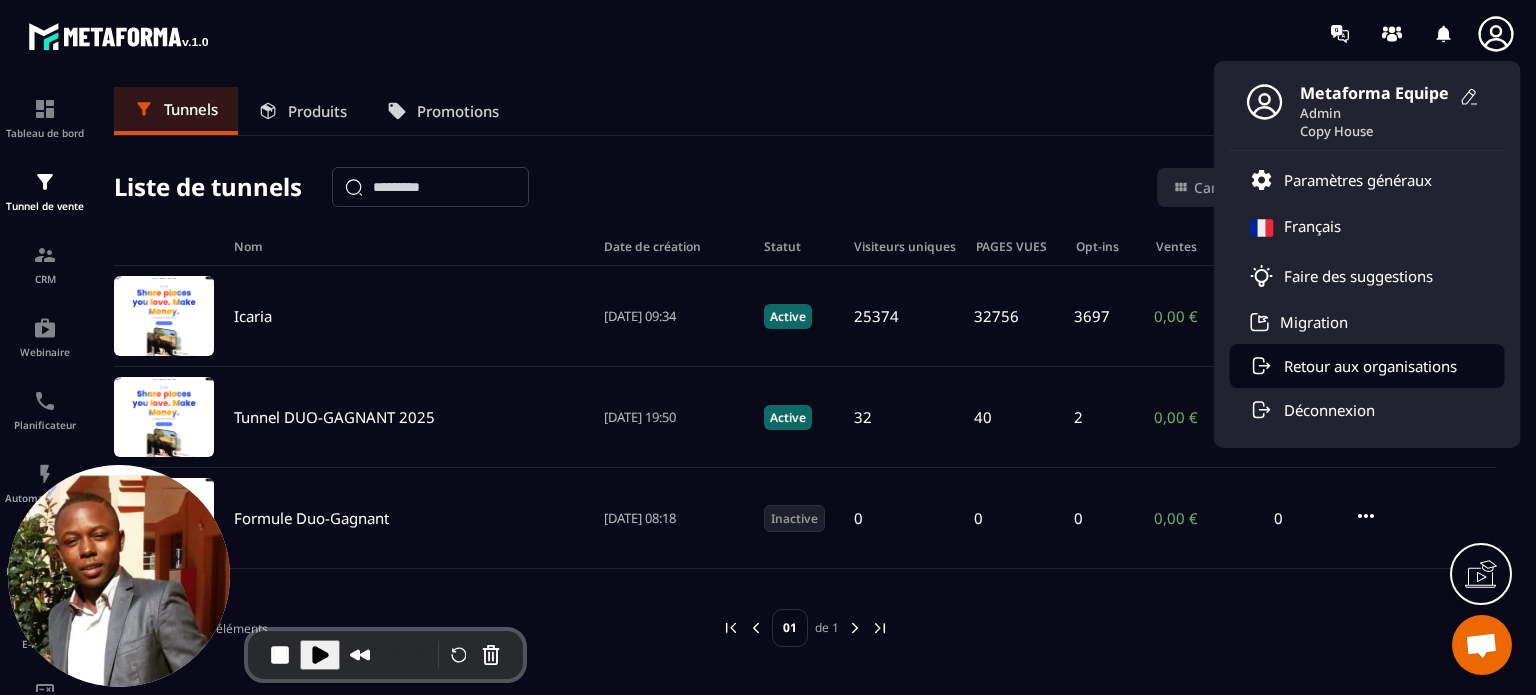 click on "Retour aux organisations" at bounding box center (1370, 366) 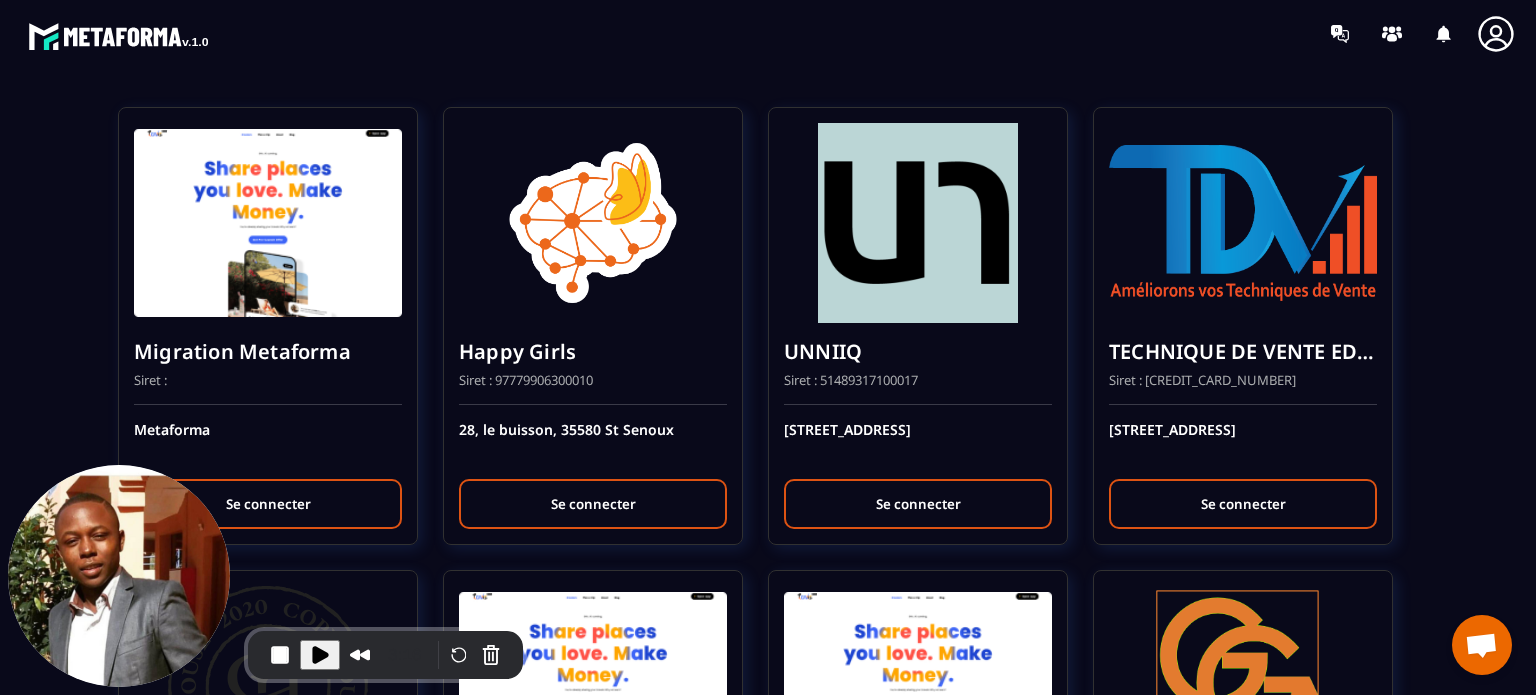 click on "Migration Metaforma  Siret :  Metaforma  Se connecter  Happy Girls  Siret : 97779906300010 28, le buisson, 35580 St Senoux  Se connecter  UNNIIQ  Siret : 51489317100017 [STREET_ADDRESS] connecter  TECHNIQUE DE VENTE EDITION  Siret : [CREDIT_CARD_NUMBER] 122 [STREET_ADDRESS] connecter  [GEOGRAPHIC_DATA]  Siret : 91121337900017 [STREET_ADDRESS] [GEOGRAPHIC_DATA]  Siret :  [GEOGRAPHIC_DATA]-Castel 10  Se connecter  SOLUTIONS ET MANAGERS  Siret : 52195291100027 613 [STREET_ADDRESS]  Siret : 97842969400018 [STREET_ADDRESS]  Se connecter  Et si on s'posait ?  Siret : 92085819800012 934 route d'oilly  Se connecter  KILUKRU  Siret : 789715935 4 Route du [GEOGRAPHIC_DATA]  Se connecter  SARL ORGONITES  Siret : 899 435 713 00016 [STREET_ADDRESS] connecter  [PERSON_NAME]  Siret : 52510184600067 [STREET_ADDRESS] connecter  Aligner  Siret : 84416062200024 254 [GEOGRAPHIC_DATA]  Se connecter  BR FORMATIONS  Siret : 91821302600019 [GEOGRAPHIC_DATA]" at bounding box center [768, 1999] 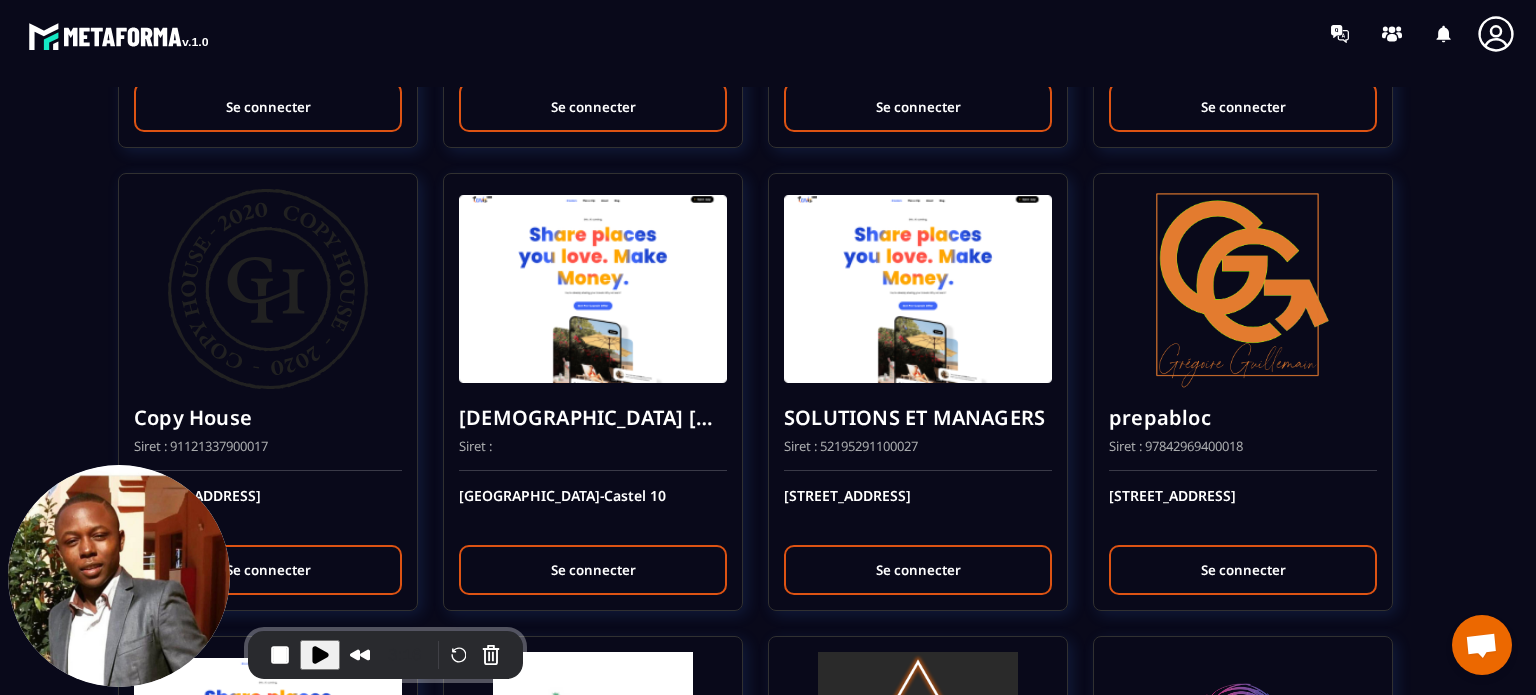 scroll, scrollTop: 440, scrollLeft: 0, axis: vertical 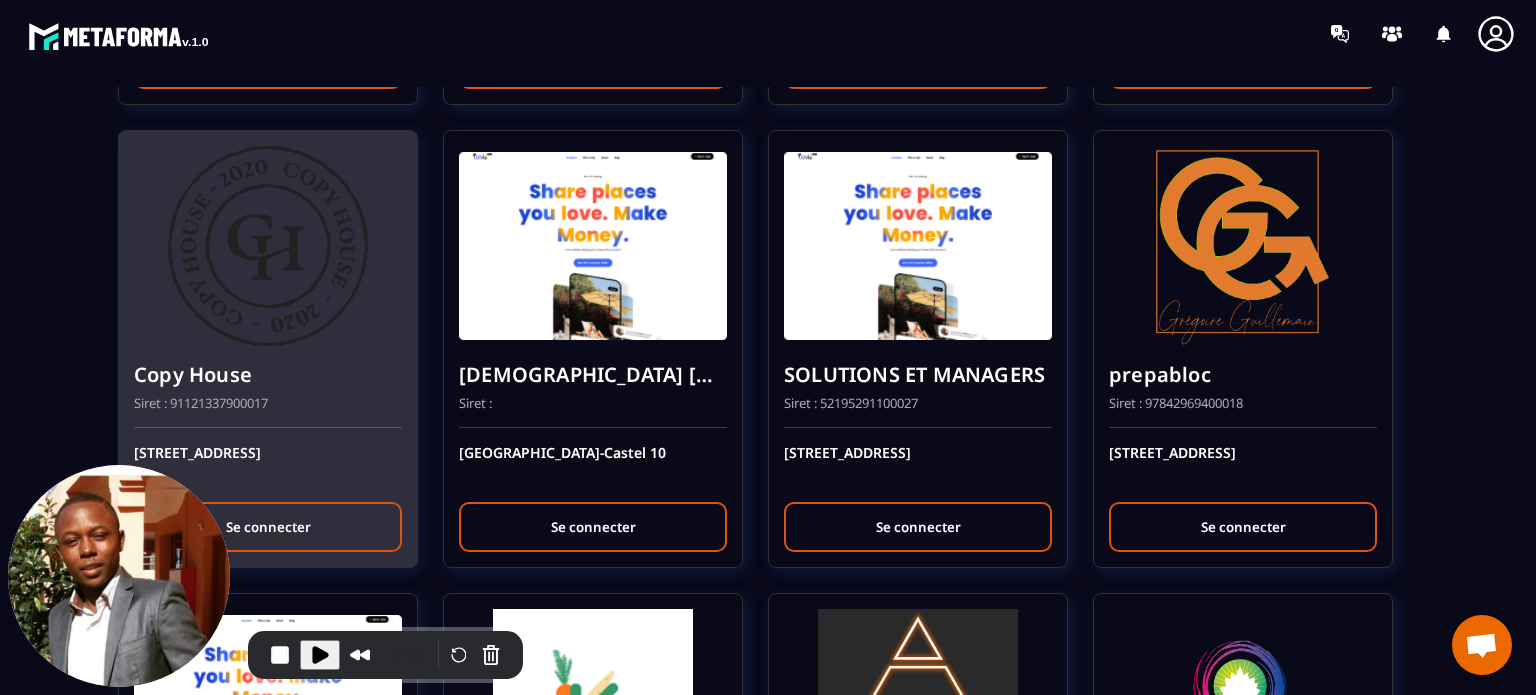 click on "Se connecter" at bounding box center (268, 527) 